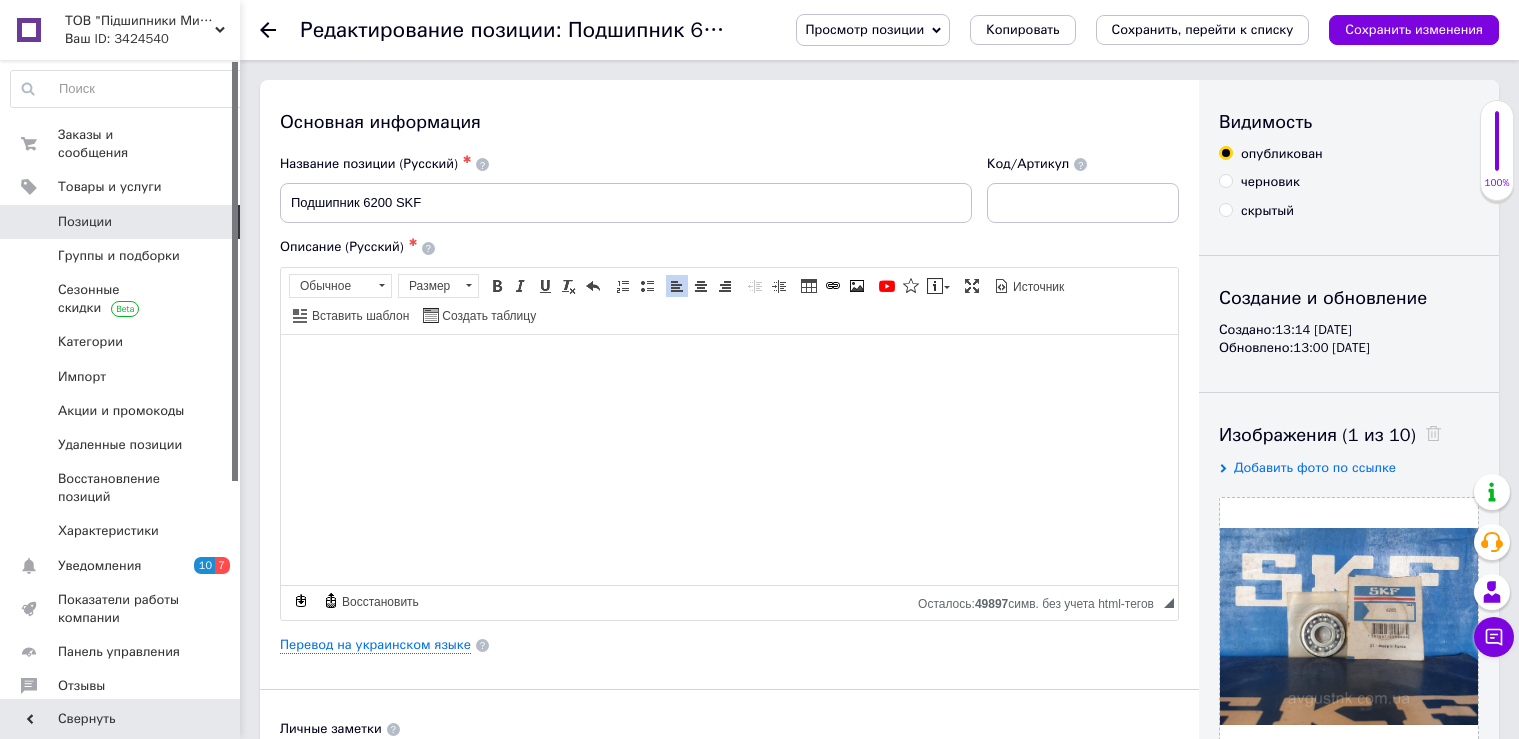 scroll, scrollTop: 0, scrollLeft: 0, axis: both 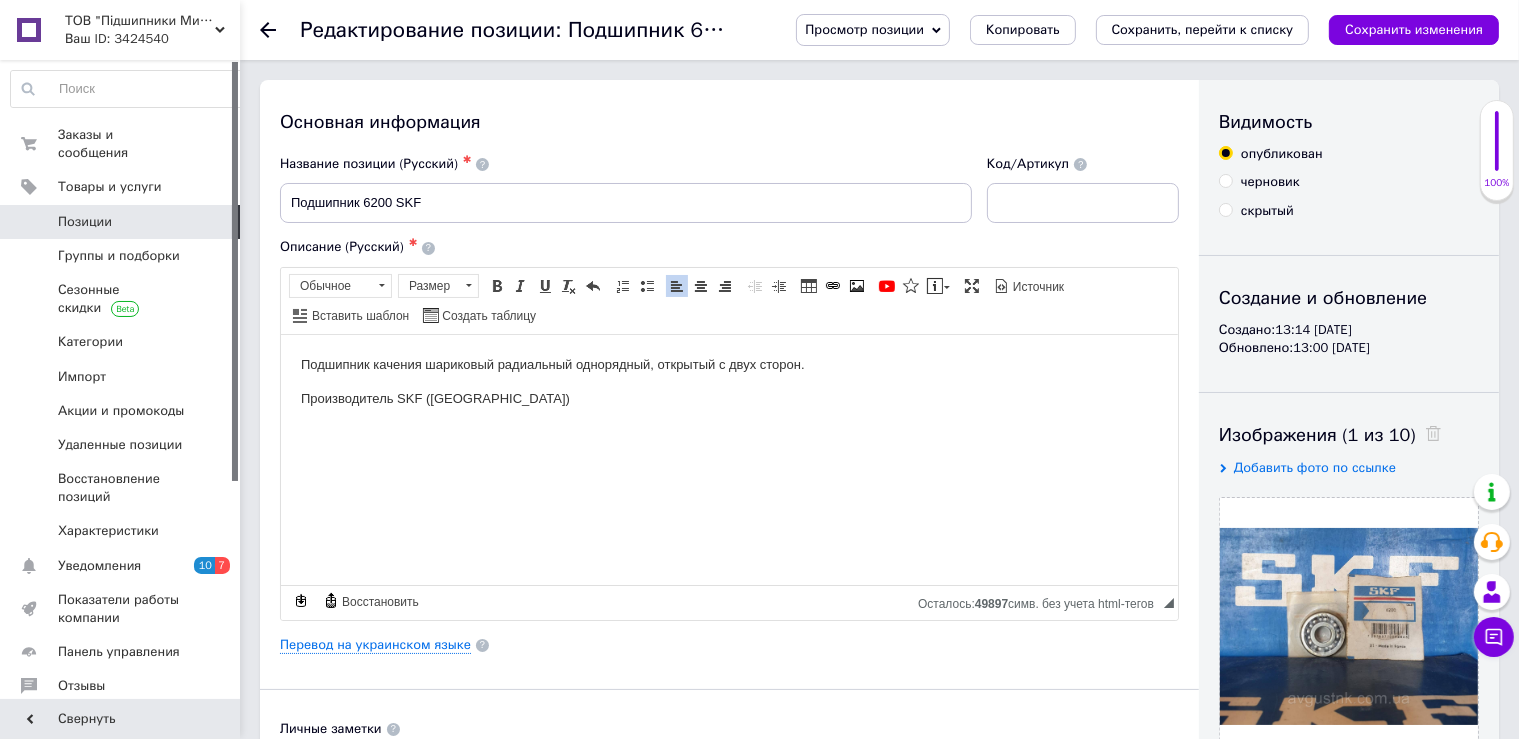 click on "Подшипник качения шариковый радиальный однорядный, открытый с двух сторон. Производитель SKF ([GEOGRAPHIC_DATA])" at bounding box center [728, 459] 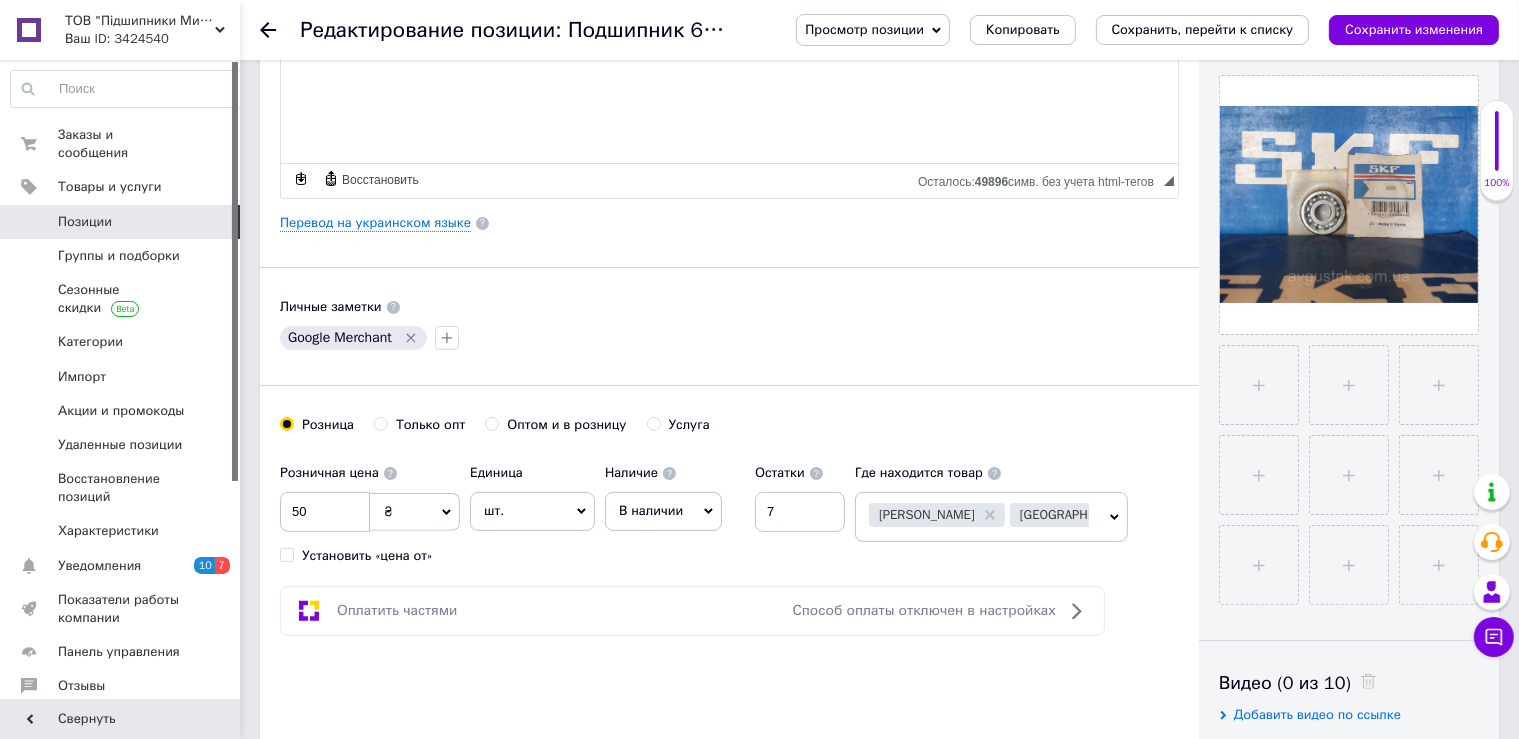 scroll, scrollTop: 739, scrollLeft: 0, axis: vertical 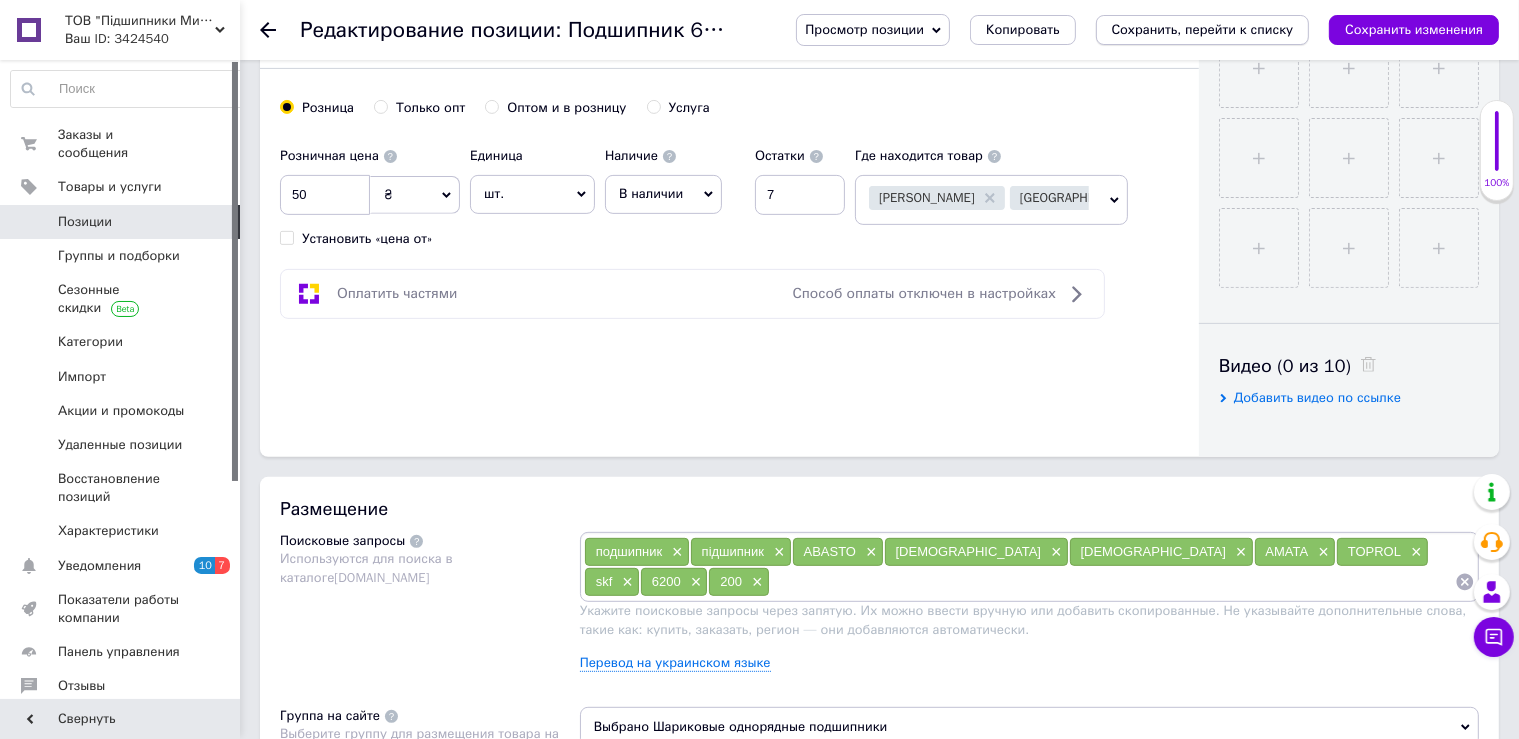 click on "Сохранить, перейти к списку" at bounding box center [1203, 29] 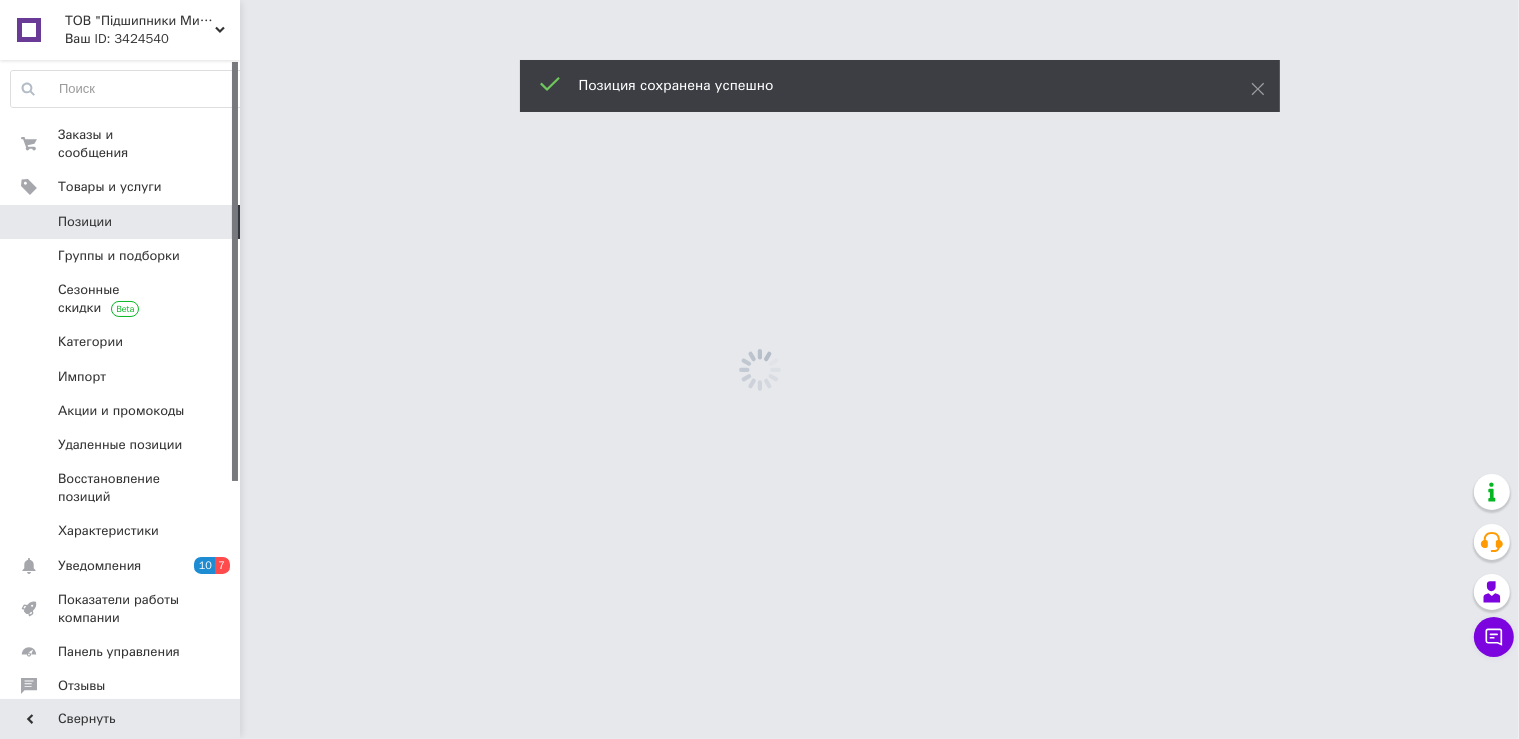 scroll, scrollTop: 0, scrollLeft: 0, axis: both 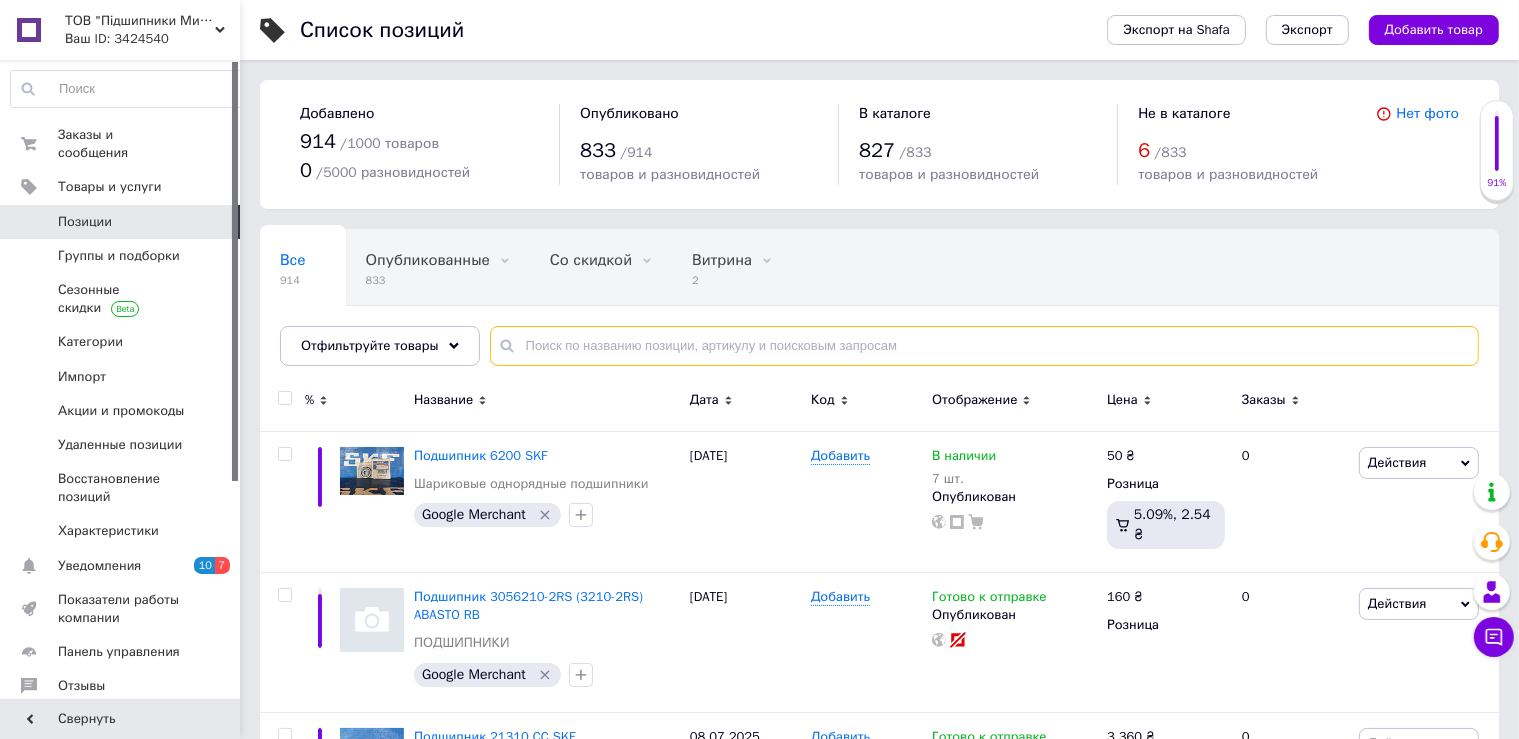click at bounding box center (984, 346) 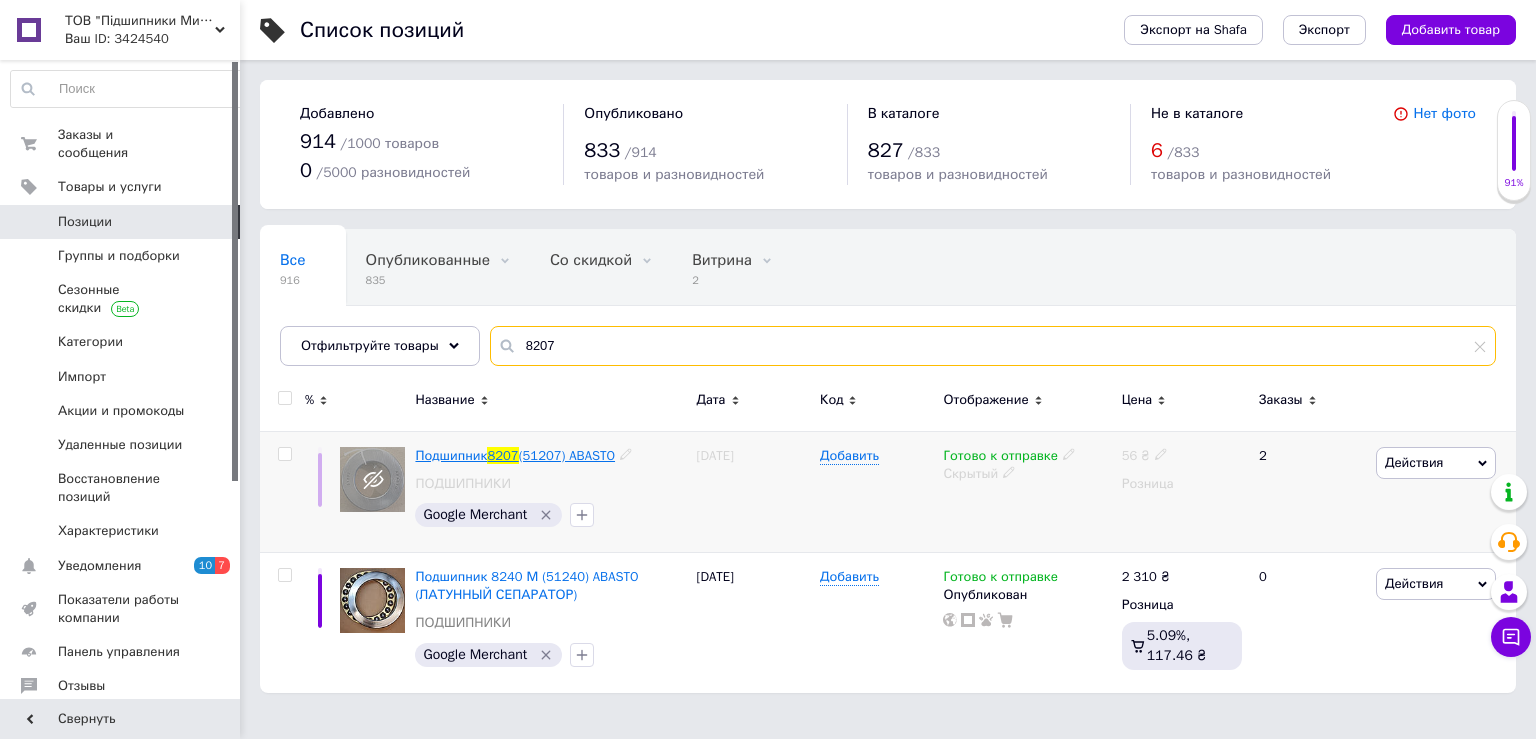 type on "8207" 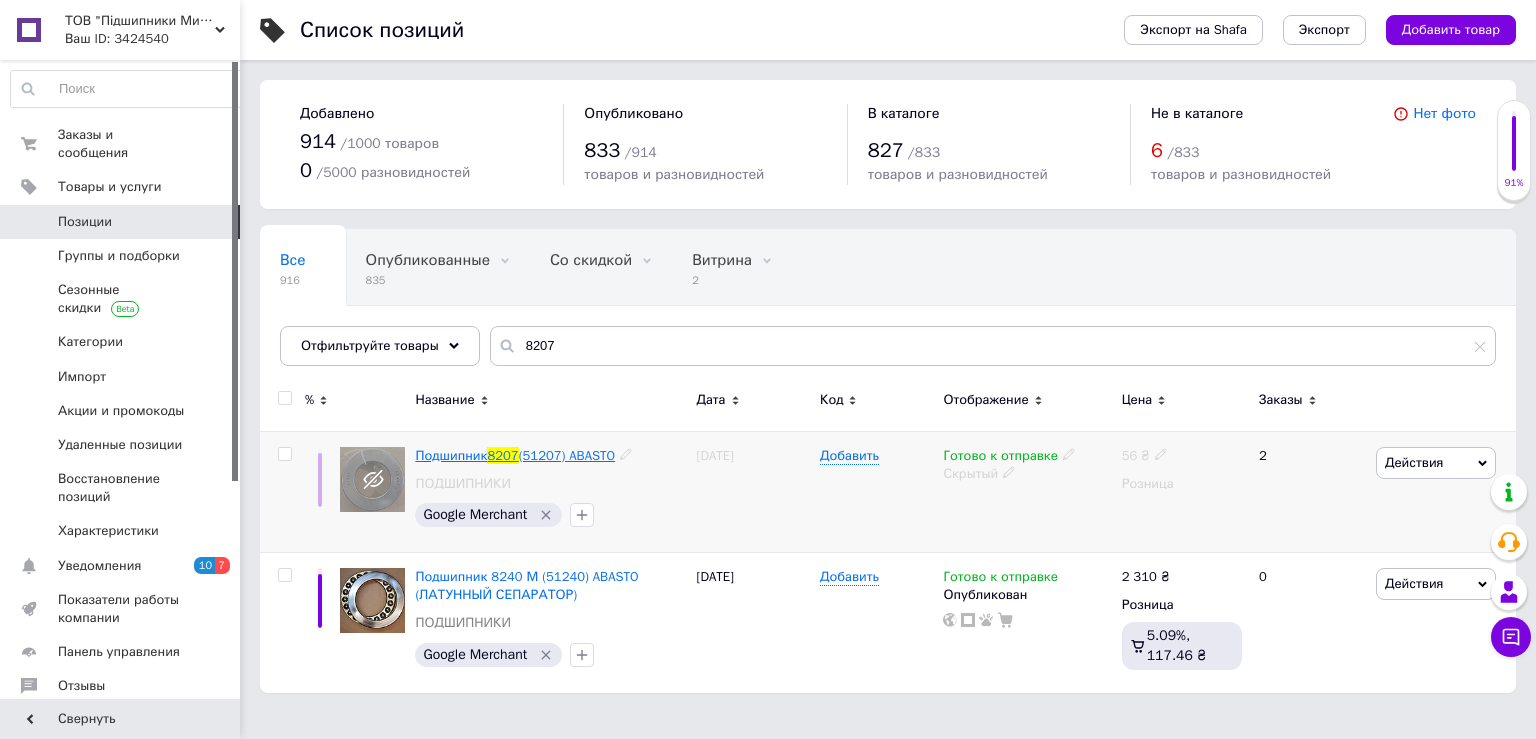 click on "(51207) ABASTO" at bounding box center [567, 455] 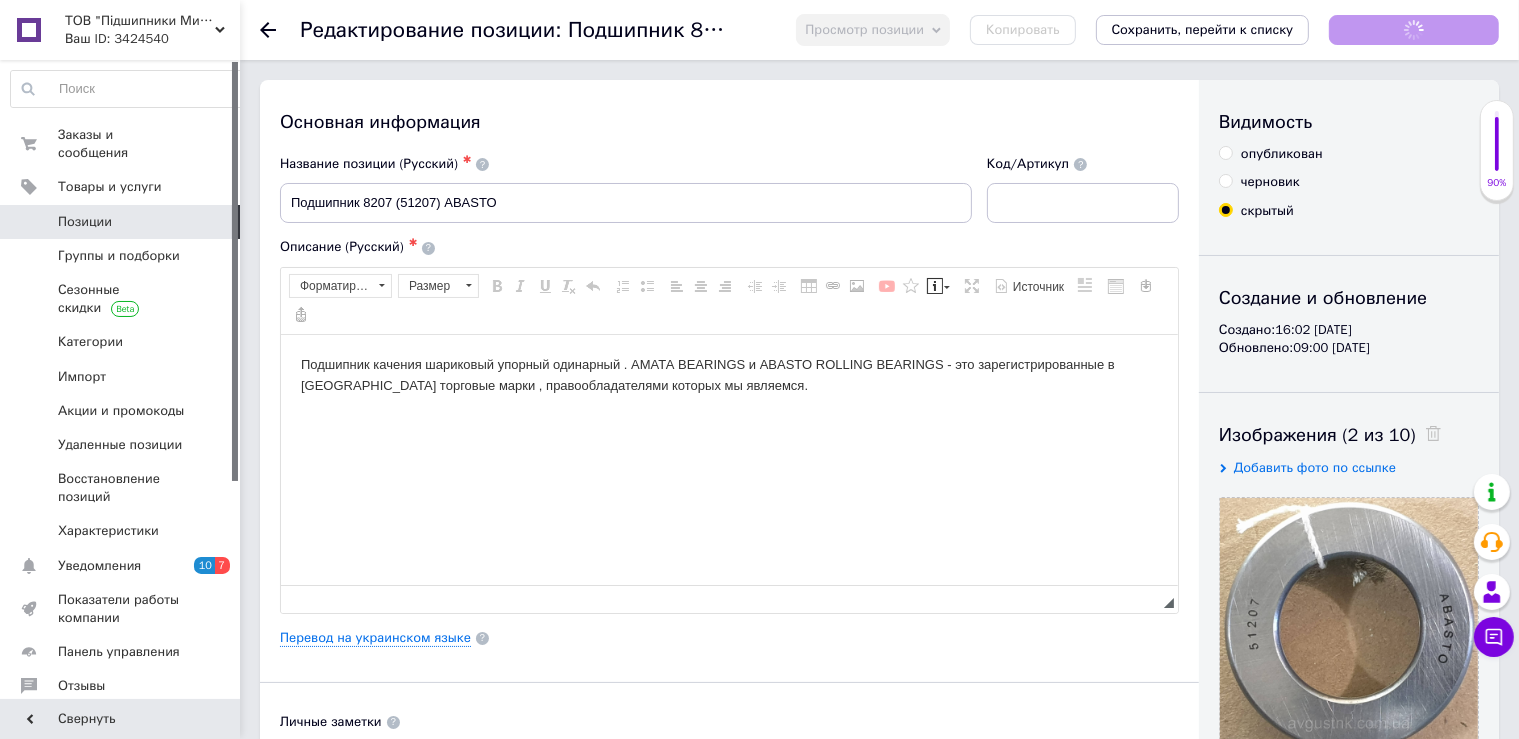 scroll, scrollTop: 0, scrollLeft: 0, axis: both 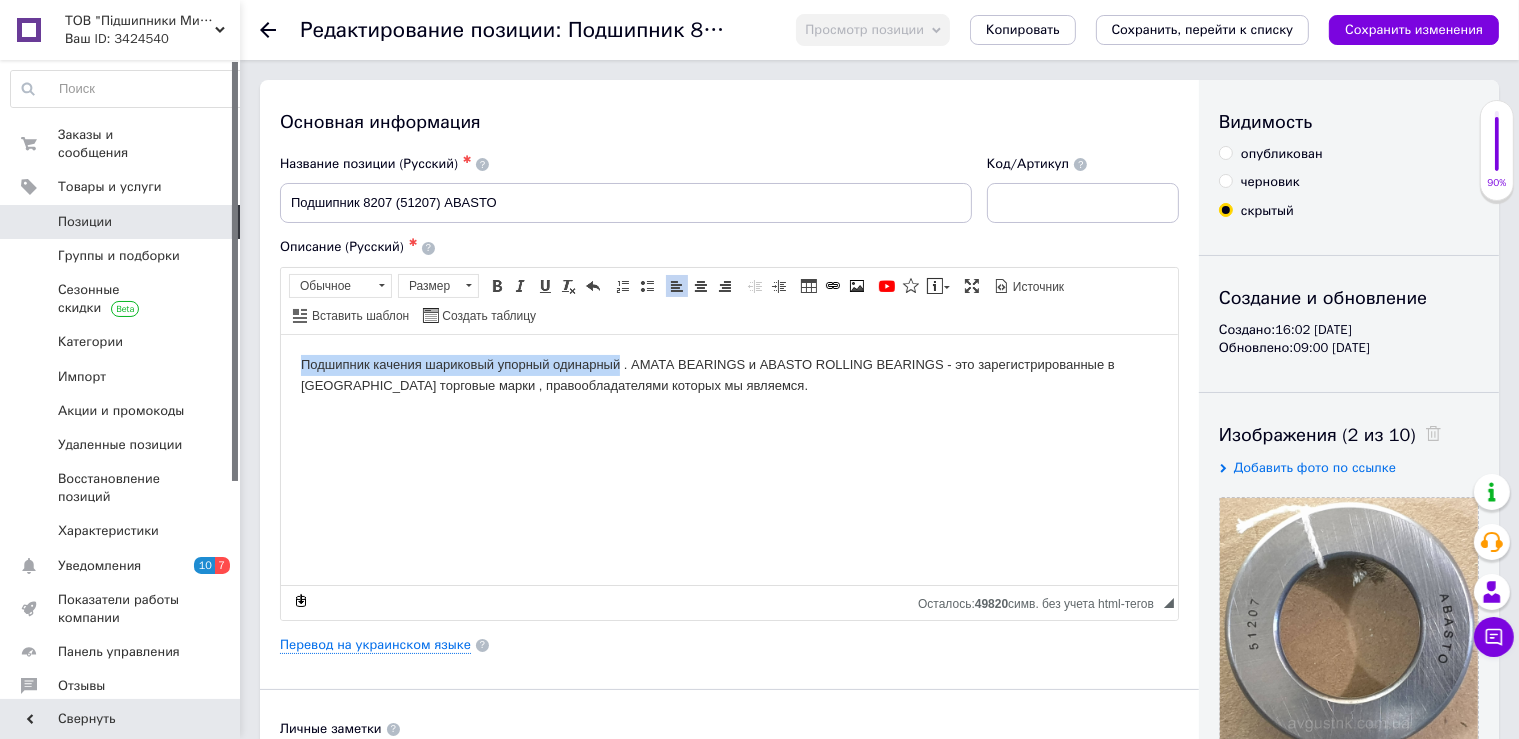drag, startPoint x: 294, startPoint y: 363, endPoint x: 618, endPoint y: 364, distance: 324.00156 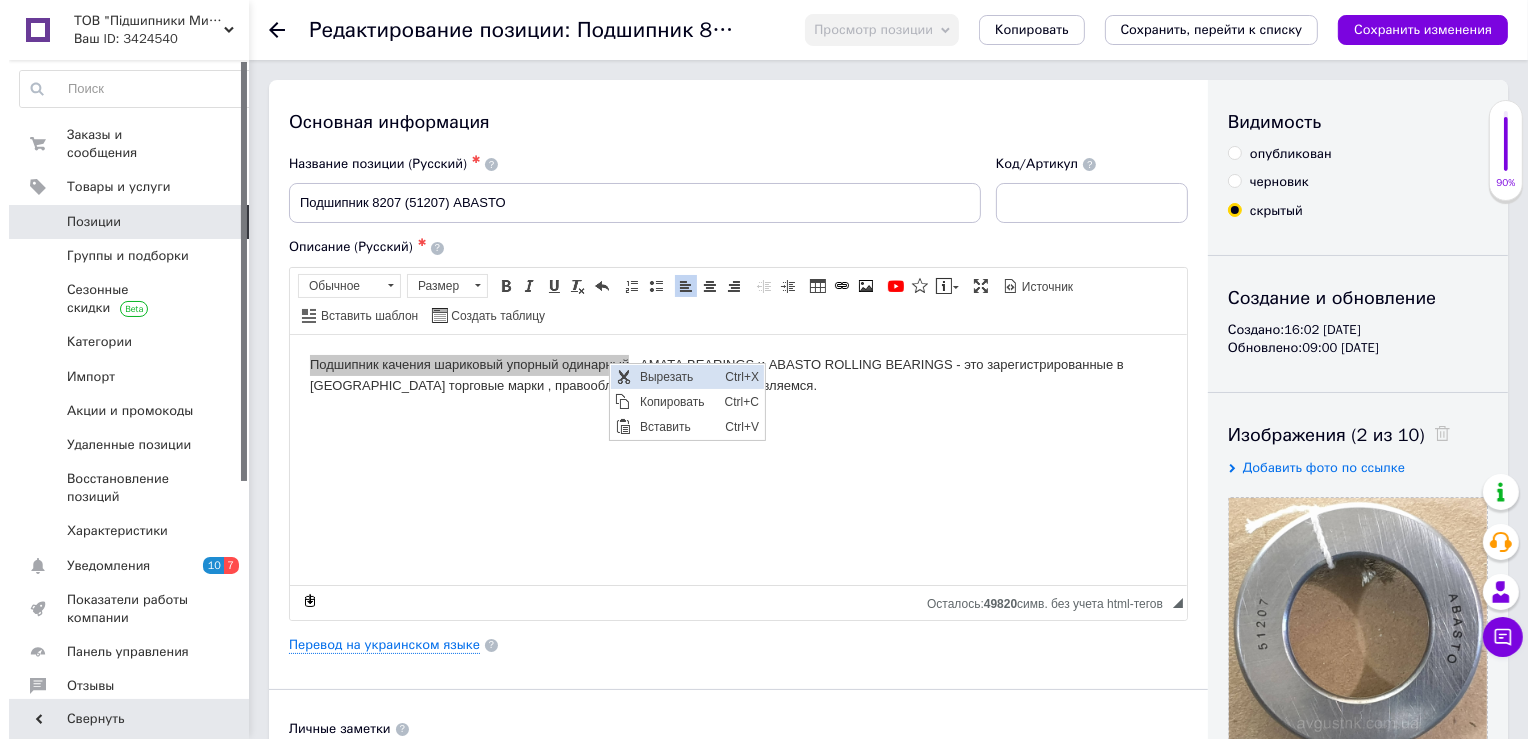 scroll, scrollTop: 0, scrollLeft: 0, axis: both 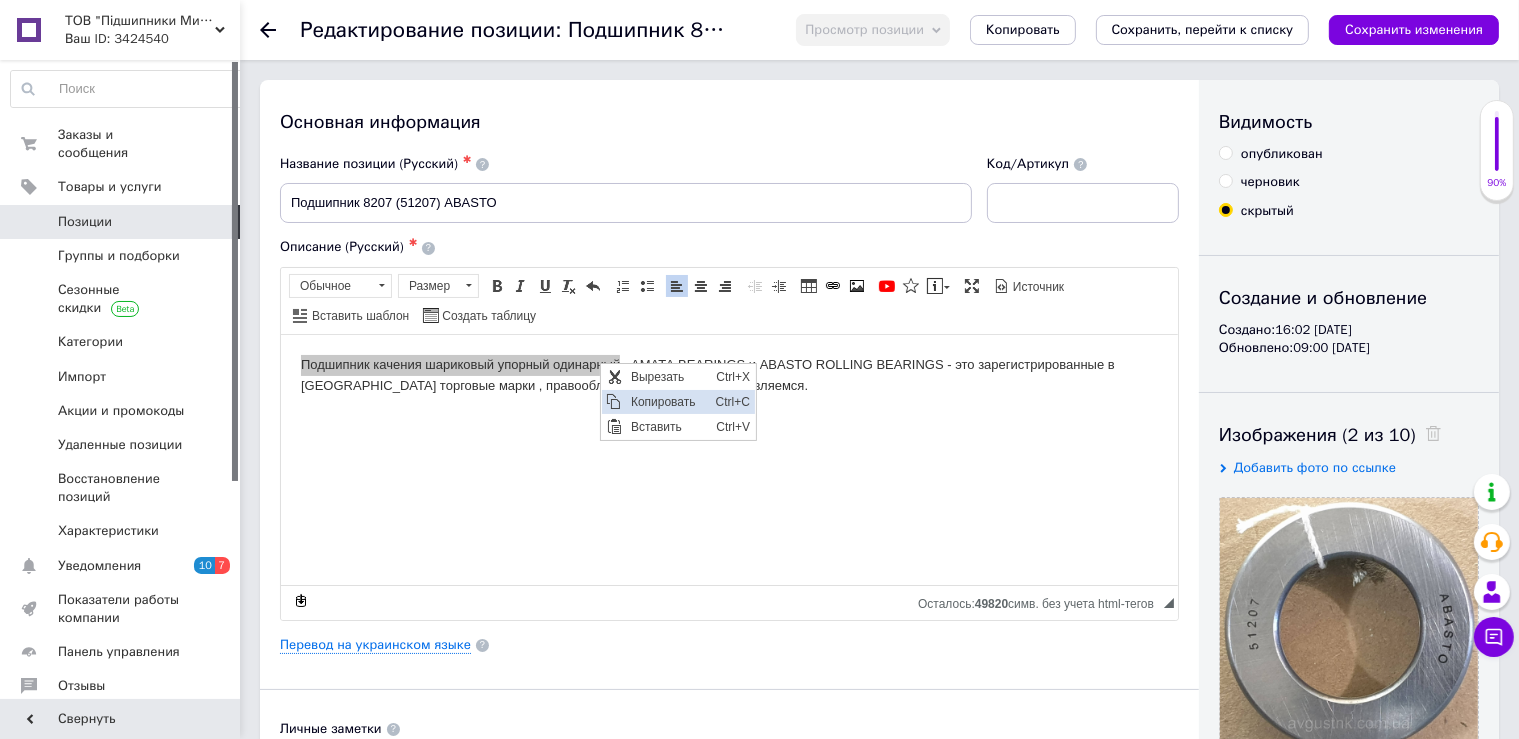click on "Копировать" at bounding box center (667, 401) 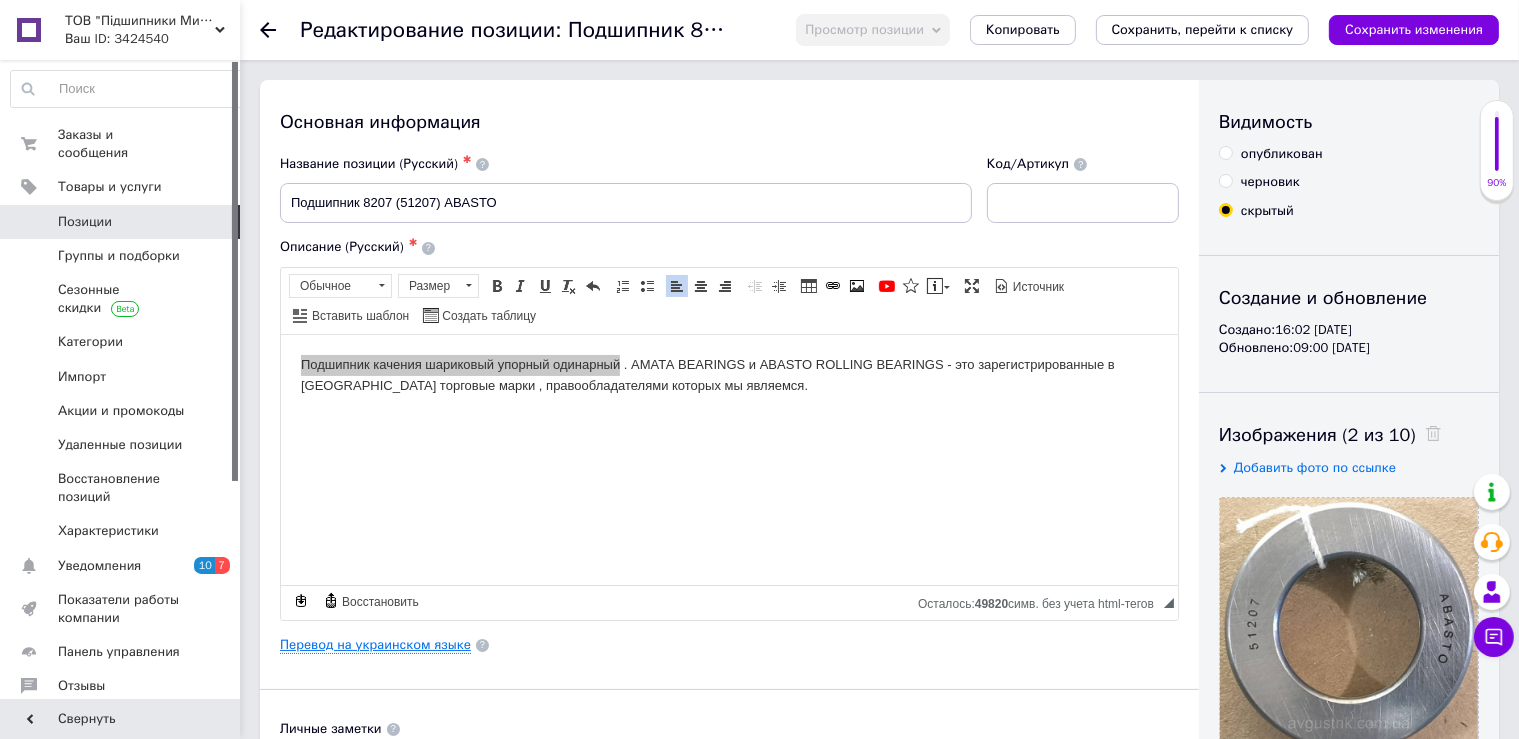 click on "Перевод на украинском языке" at bounding box center (375, 645) 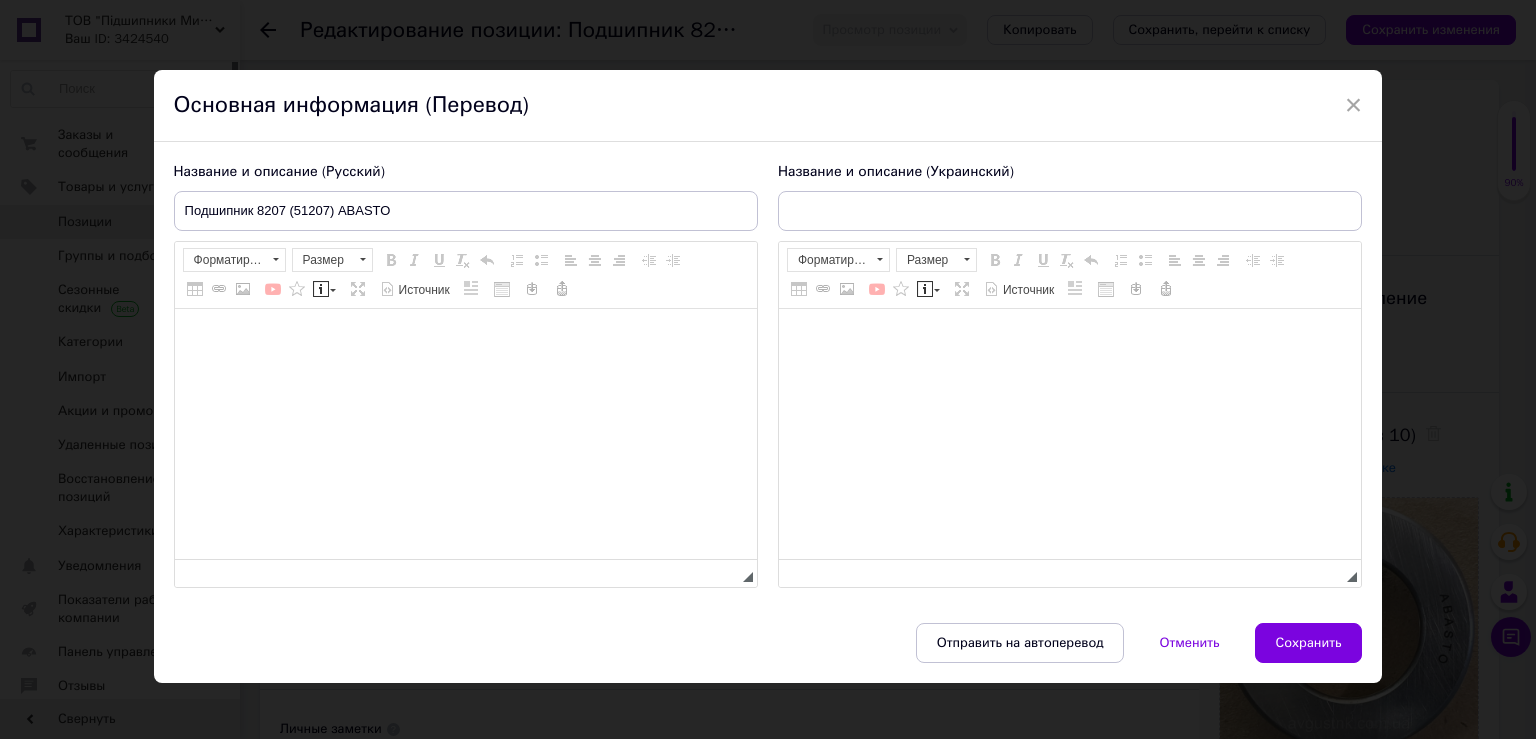 scroll, scrollTop: 0, scrollLeft: 0, axis: both 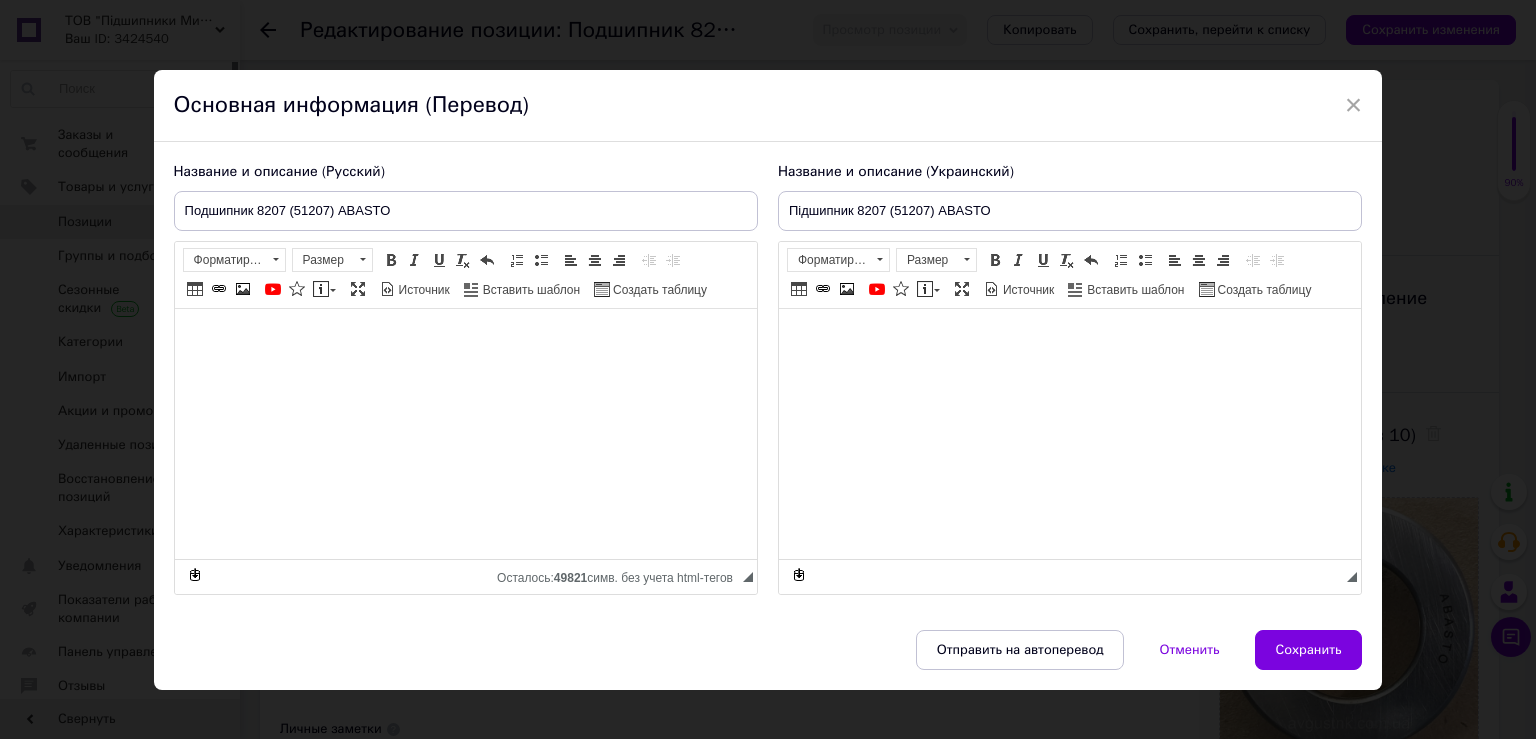 type on "Підшипник 8207 (51207) ABASTO" 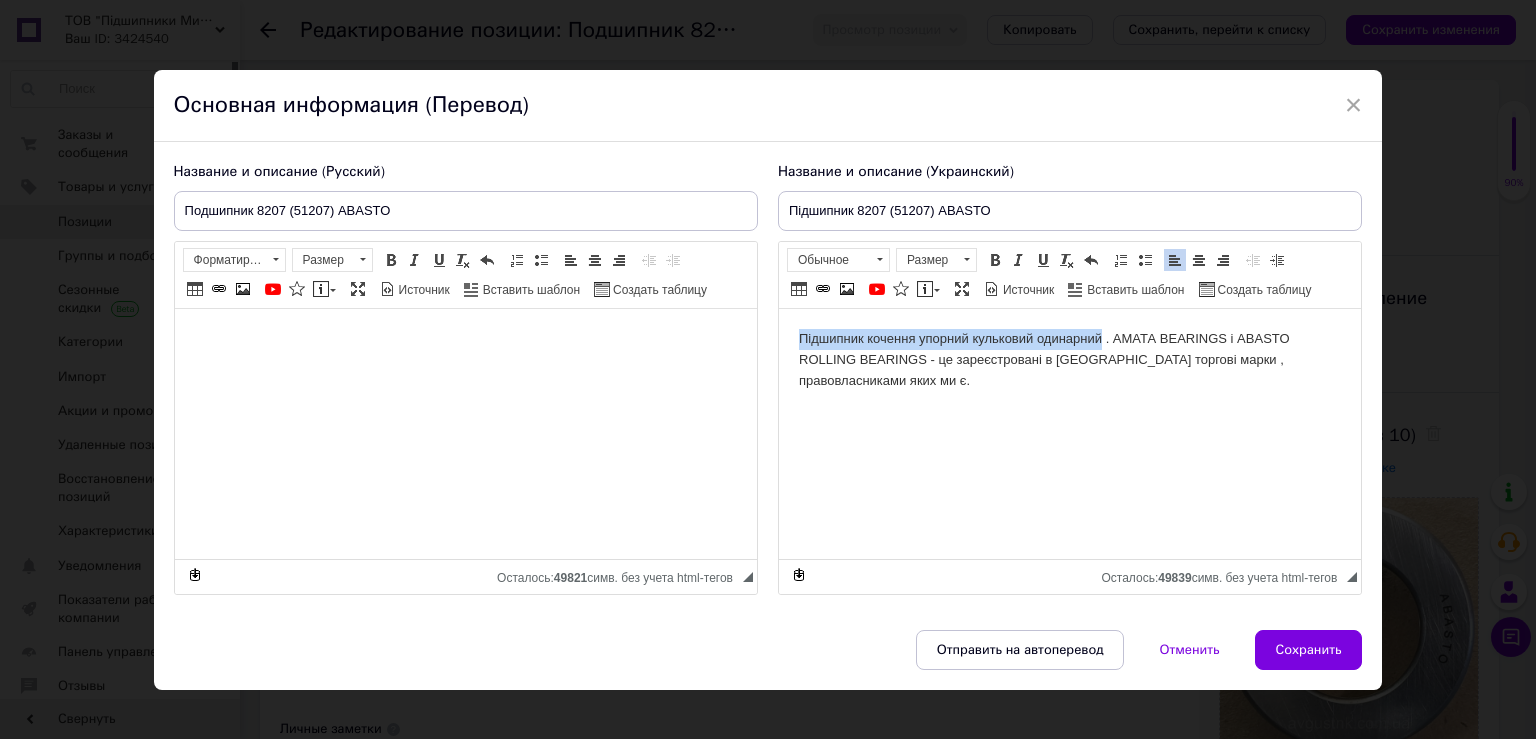 drag, startPoint x: 798, startPoint y: 338, endPoint x: 1028, endPoint y: 336, distance: 230.0087 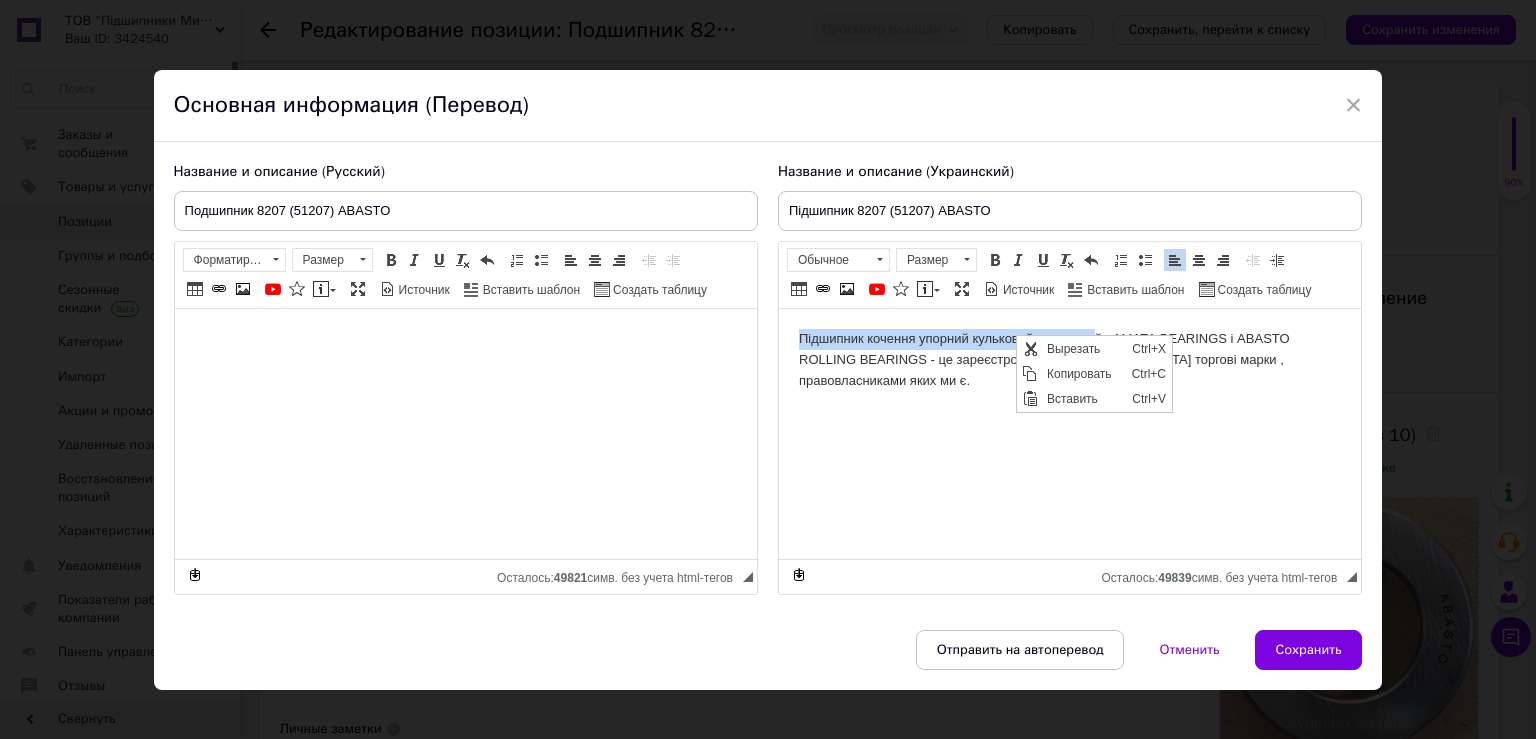 click on "Підшипник кочення упорний кульковий одинарний . АМАТА BEARINGS і ABASTO ROLLING BEARINGS - це зареєстровані в [GEOGRAPHIC_DATA] торгові марки , правовласниками яких ми є." at bounding box center (1069, 360) 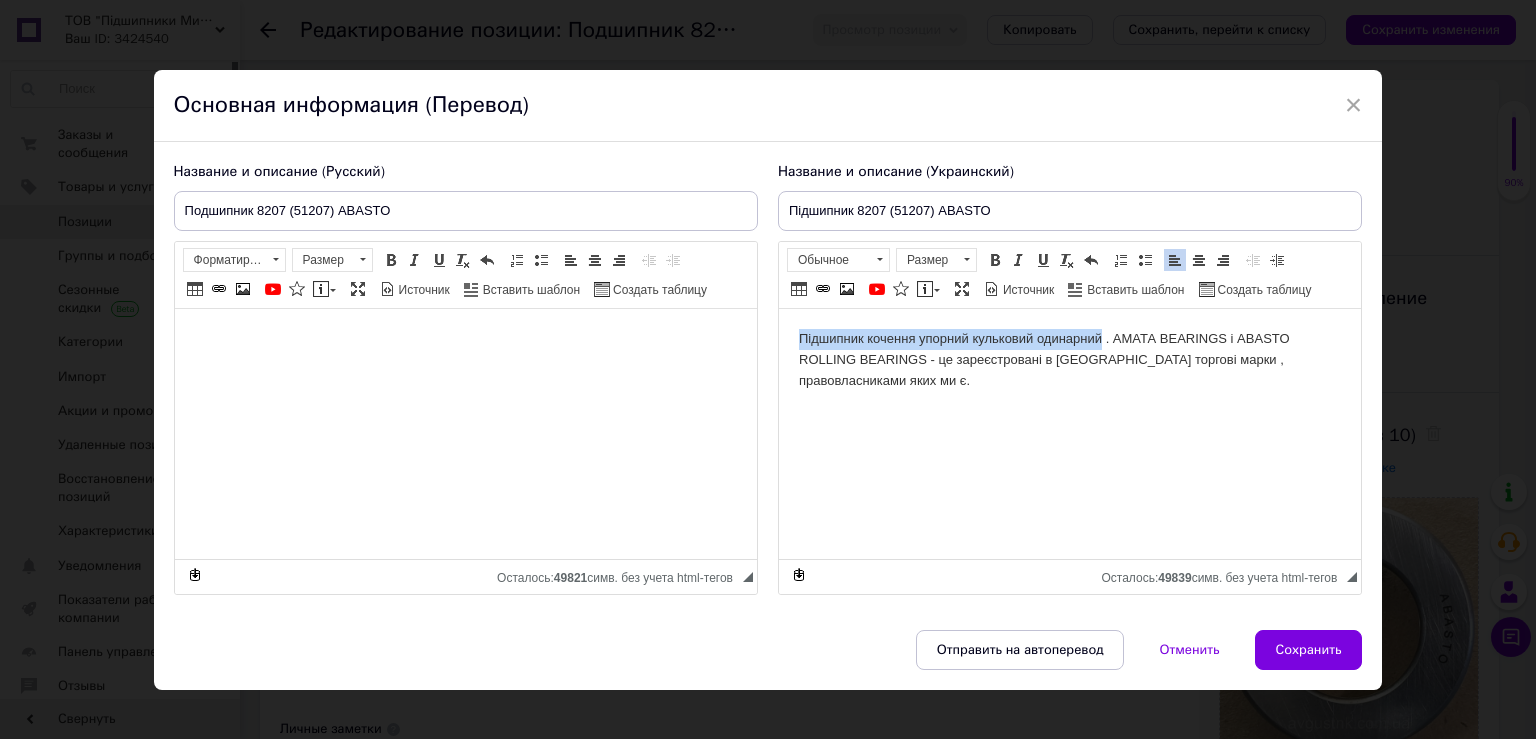 drag, startPoint x: 789, startPoint y: 340, endPoint x: 1102, endPoint y: 337, distance: 313.01437 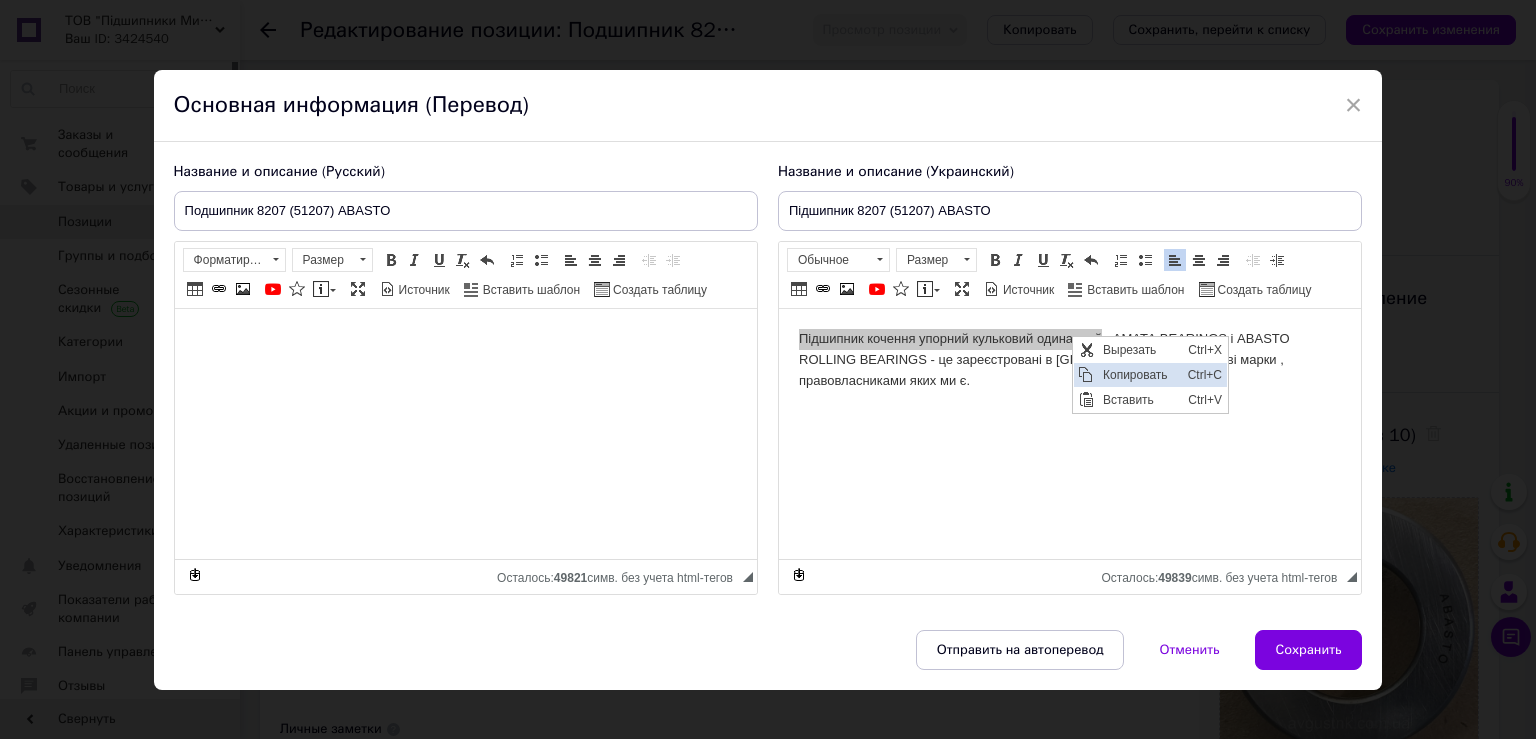click on "Копировать" at bounding box center [1140, 374] 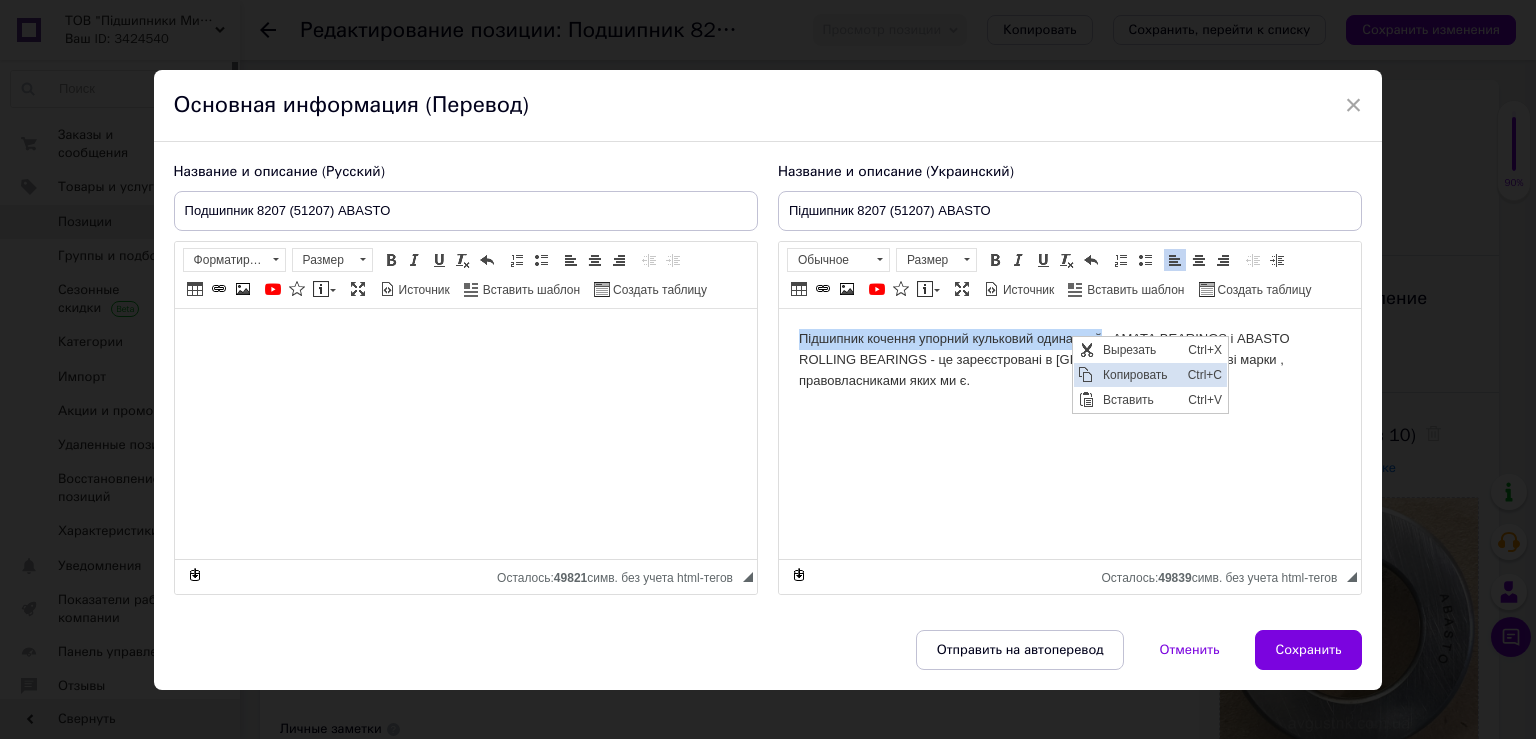copy on "Підшипник кочення упорний кульковий одинарний" 